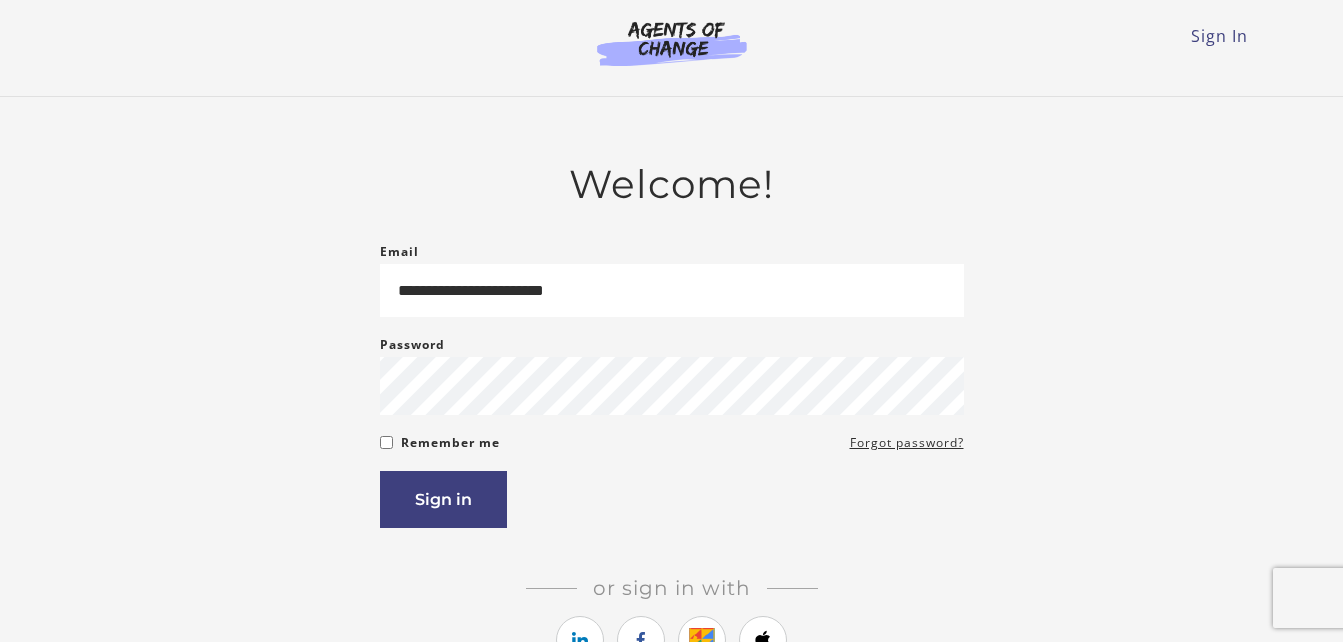 scroll, scrollTop: 0, scrollLeft: 0, axis: both 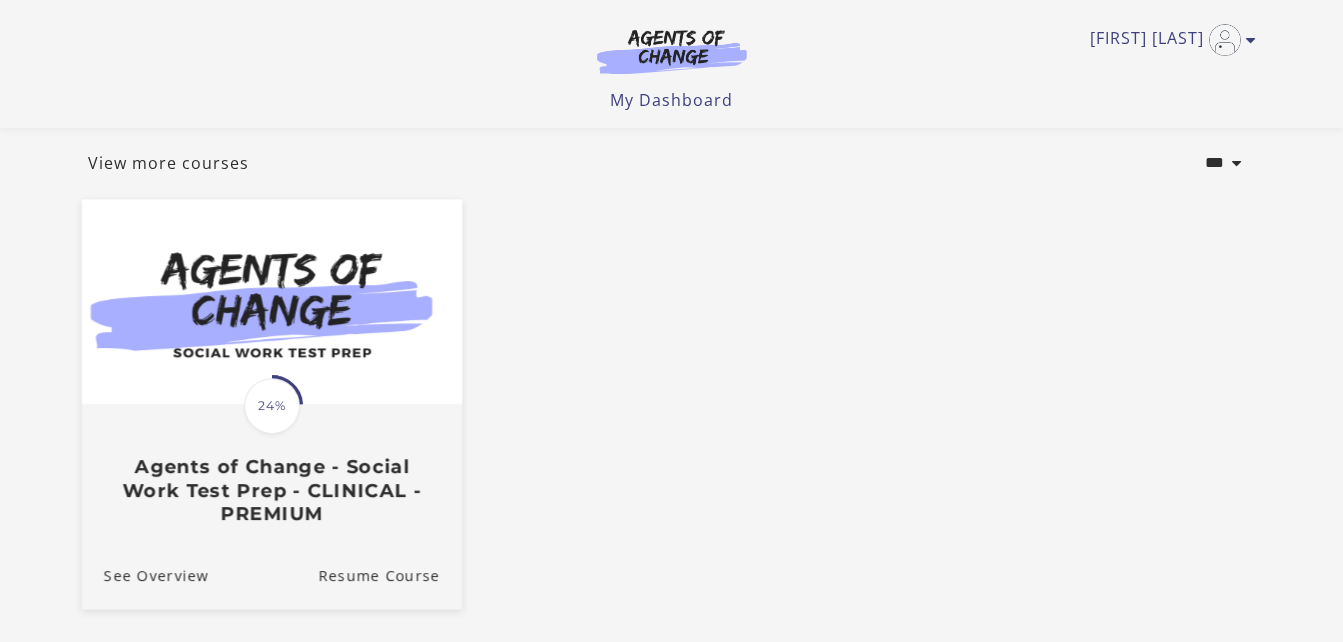 click on "24%" at bounding box center (272, 406) 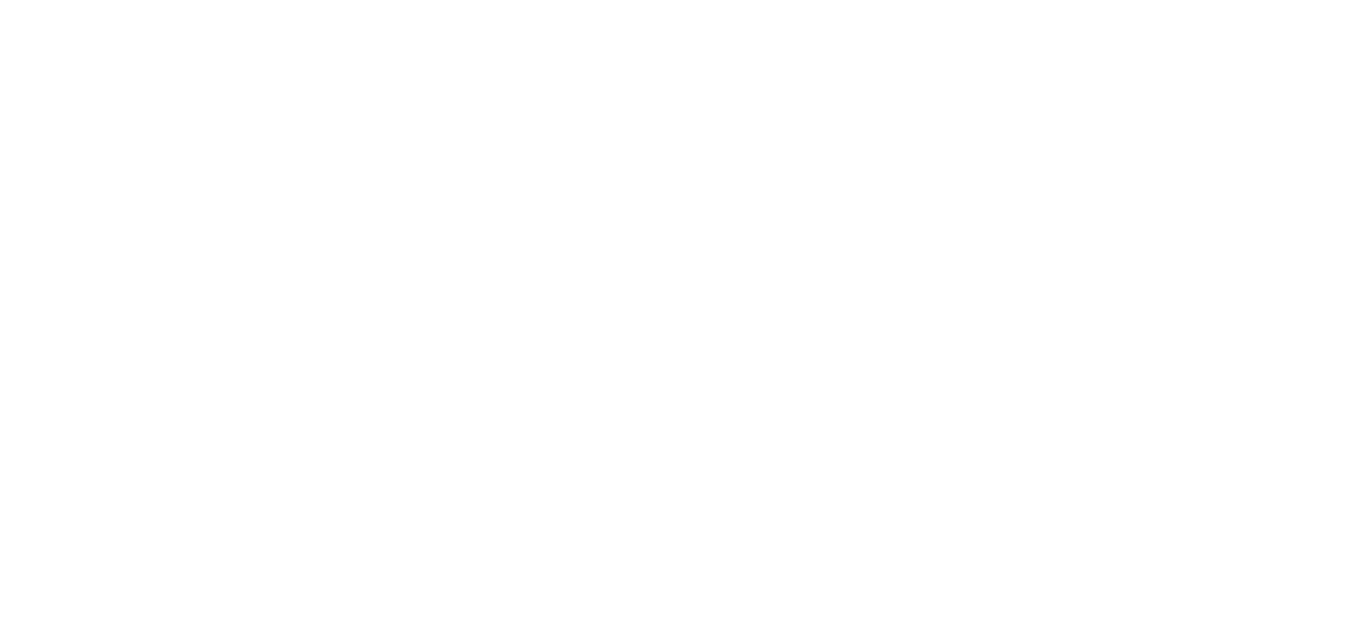 scroll, scrollTop: 0, scrollLeft: 0, axis: both 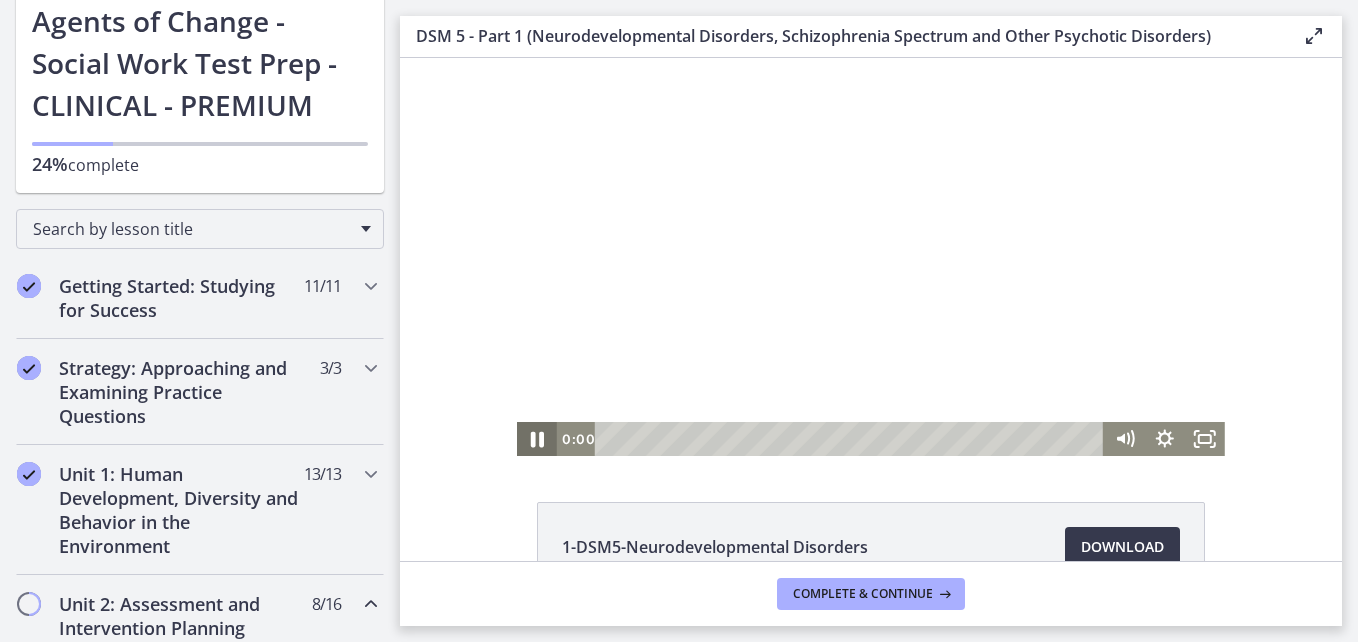 click 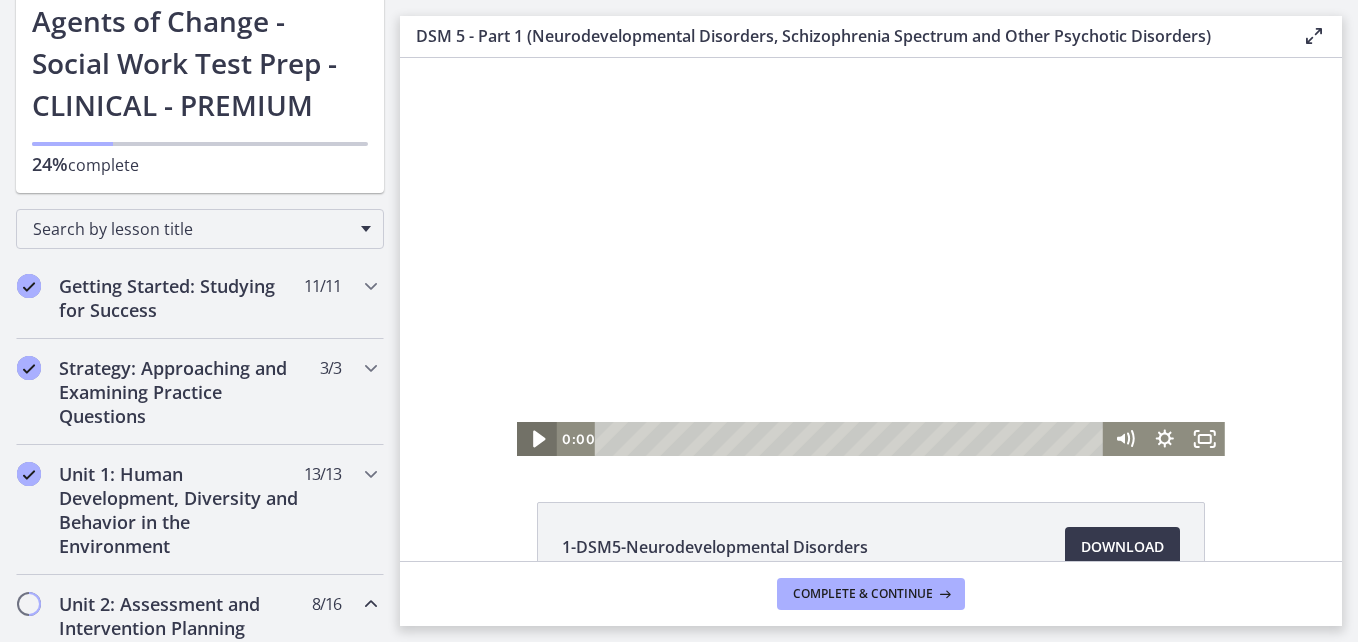 click 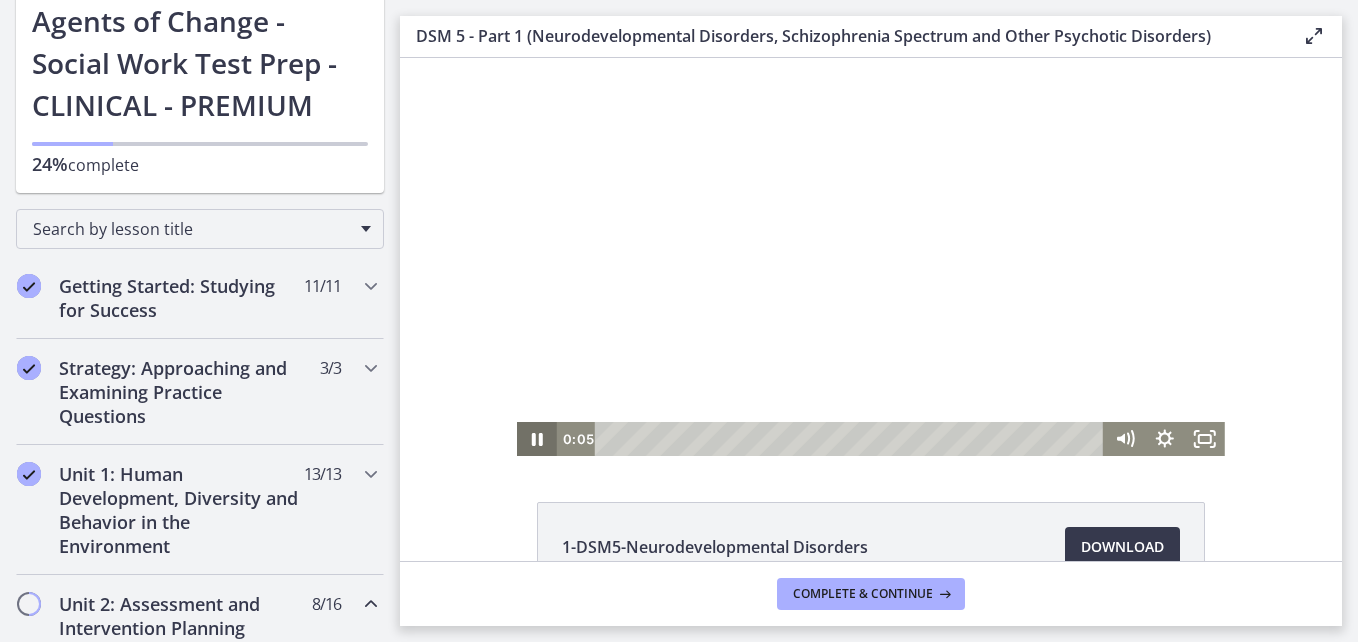 click 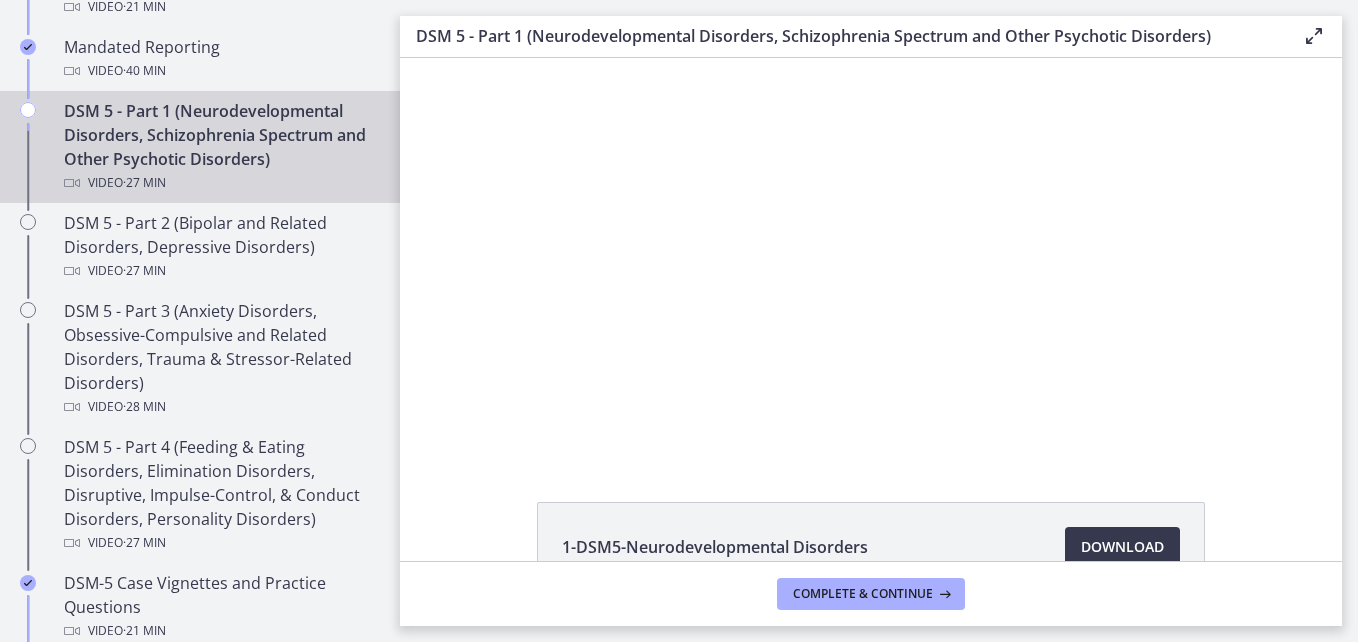 scroll, scrollTop: 891, scrollLeft: 0, axis: vertical 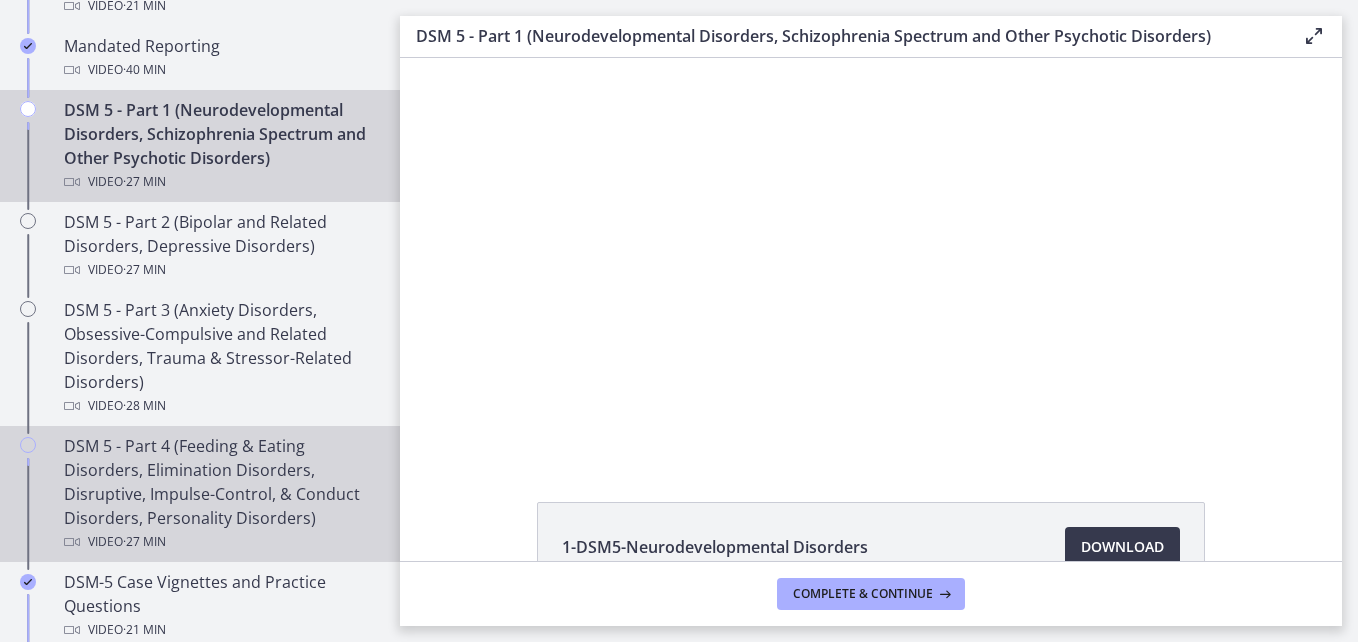 click on "DSM 5 - Part 4 (Feeding & Eating Disorders, Elimination Disorders, Disruptive, Impulse-Control, & Conduct Disorders, Personality Disorders)
Video
·  27 min" at bounding box center (220, 494) 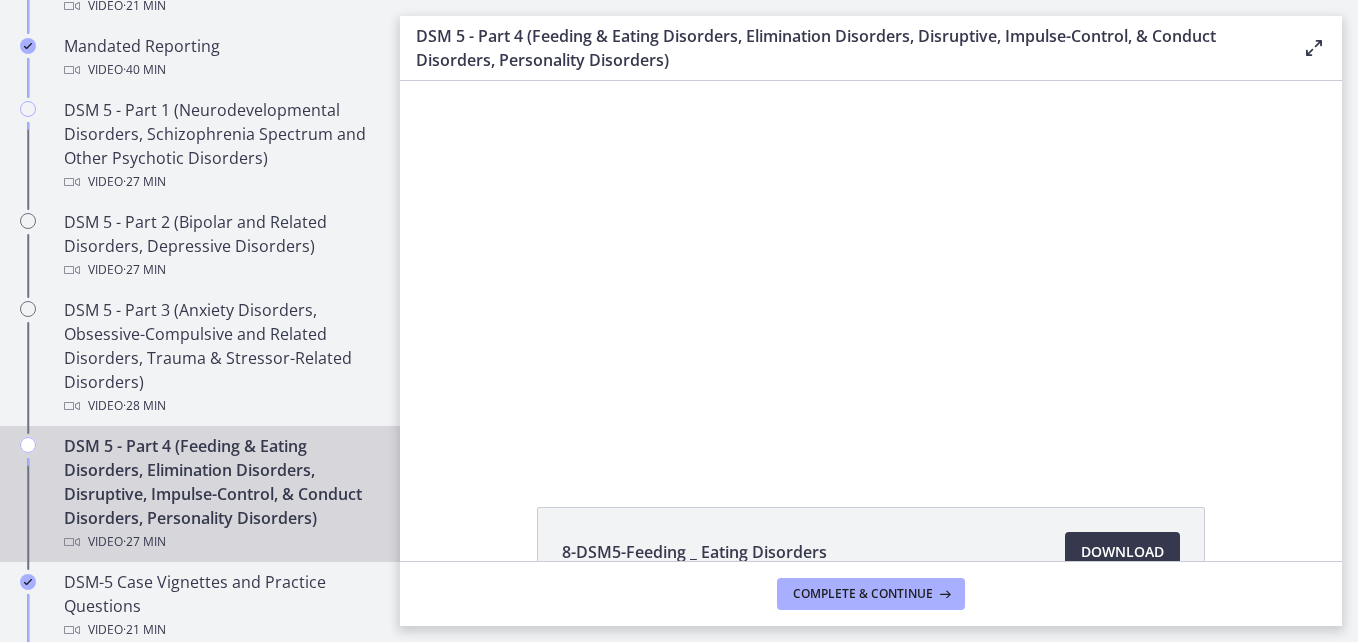 scroll, scrollTop: 0, scrollLeft: 0, axis: both 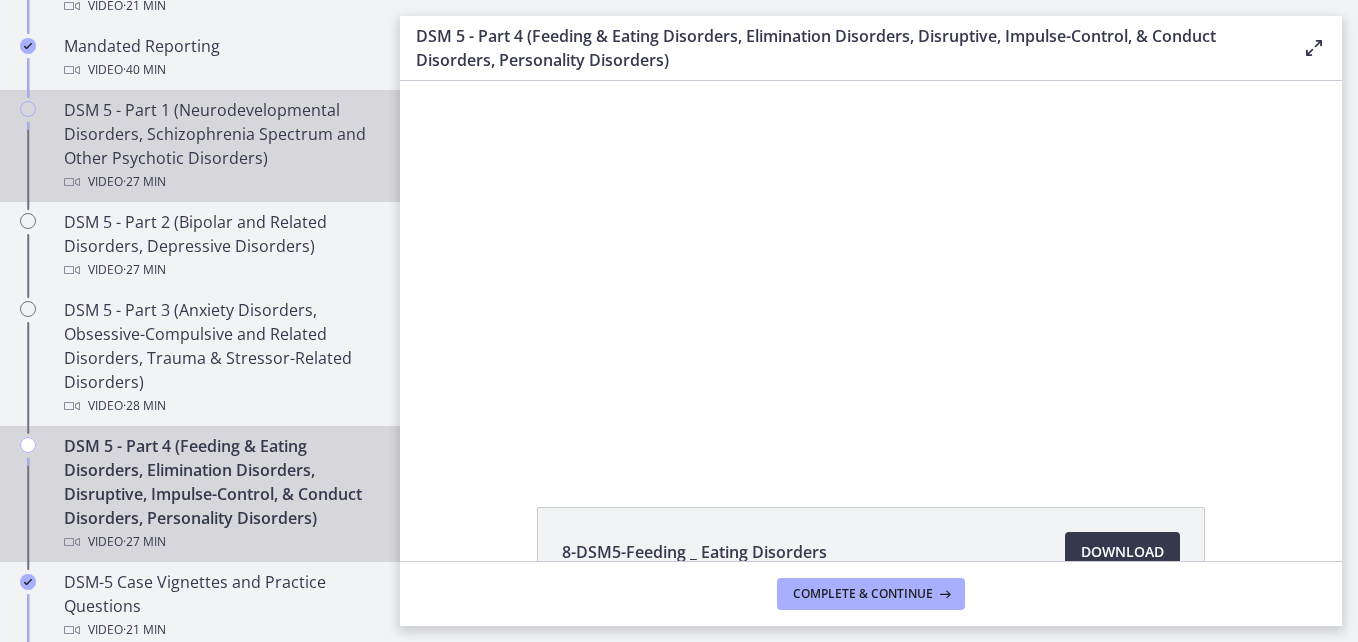 click on "DSM 5 - Part 1 (Neurodevelopmental Disorders, Schizophrenia Spectrum and Other Psychotic Disorders)
Video
·  27 min" at bounding box center [220, 146] 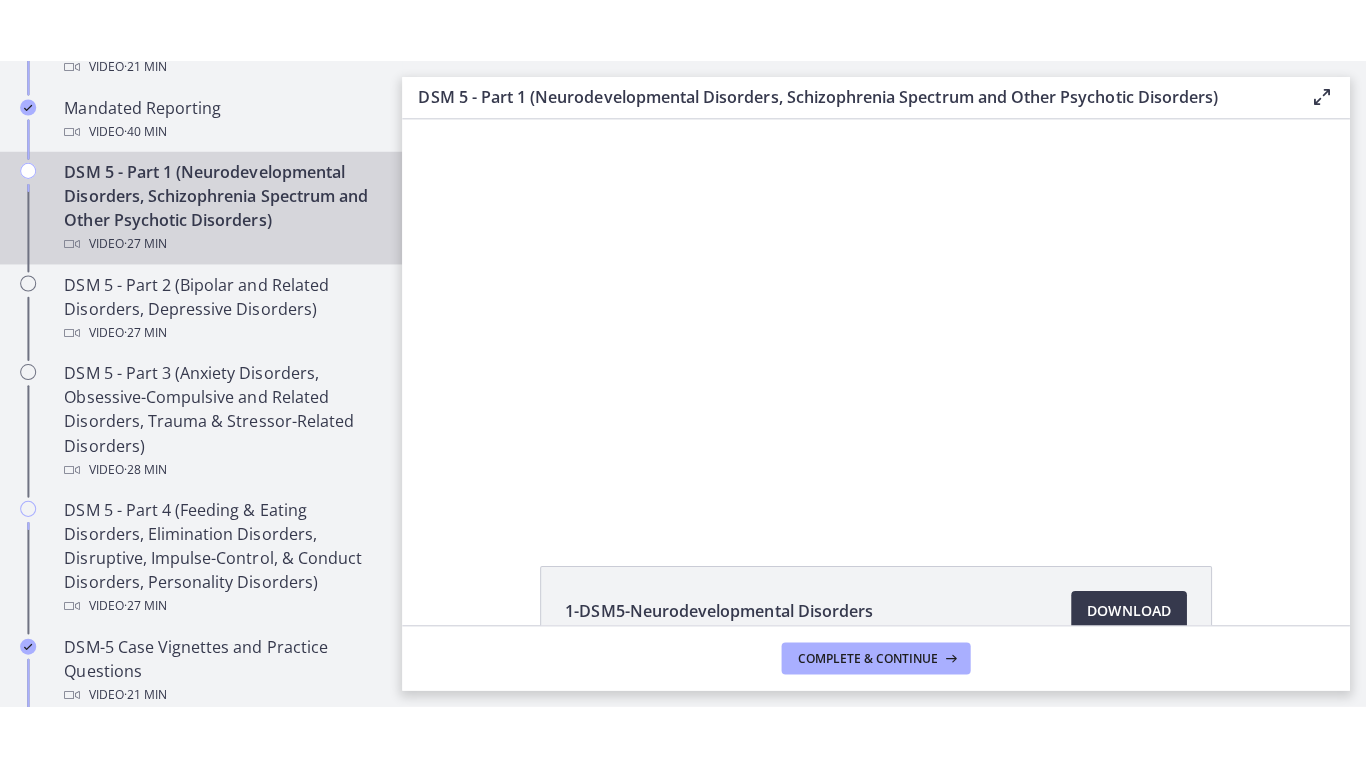 scroll, scrollTop: 0, scrollLeft: 0, axis: both 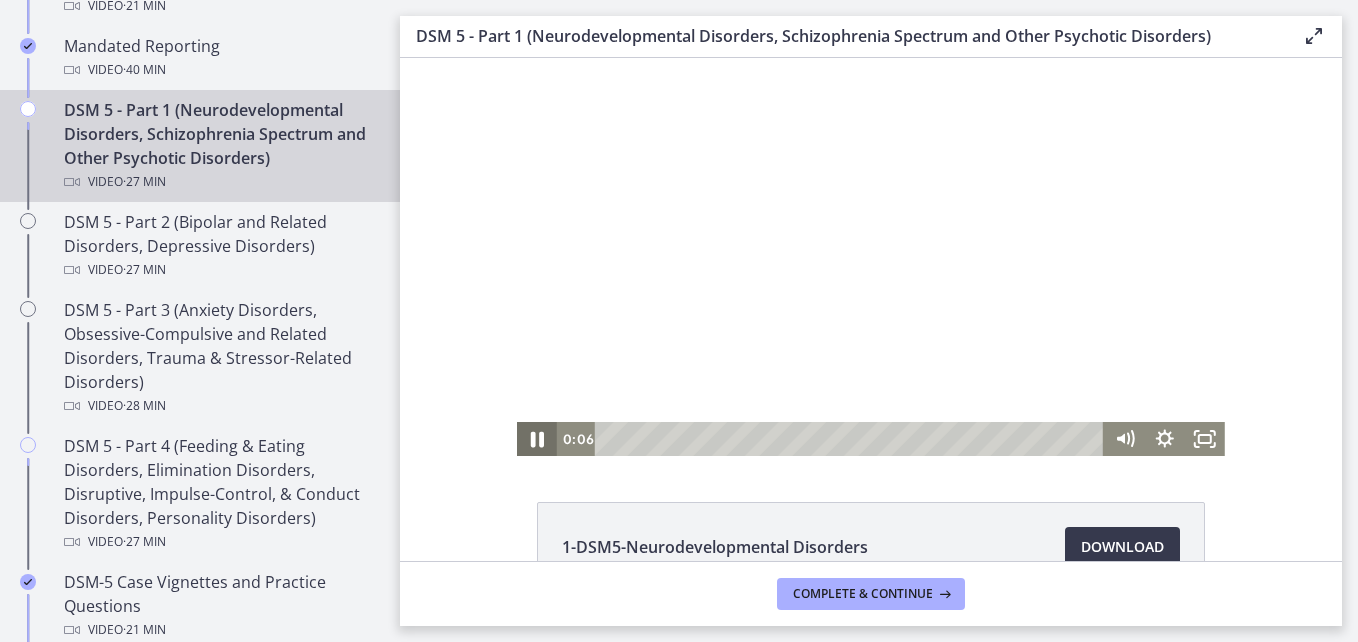 click 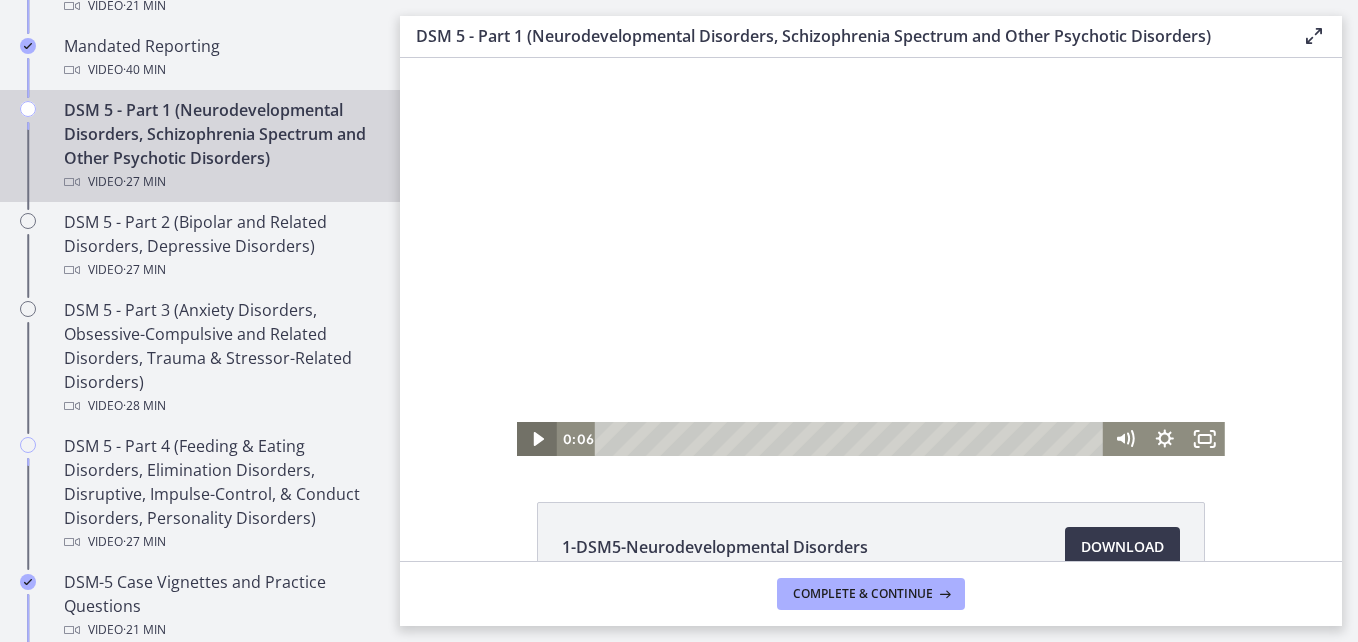 click 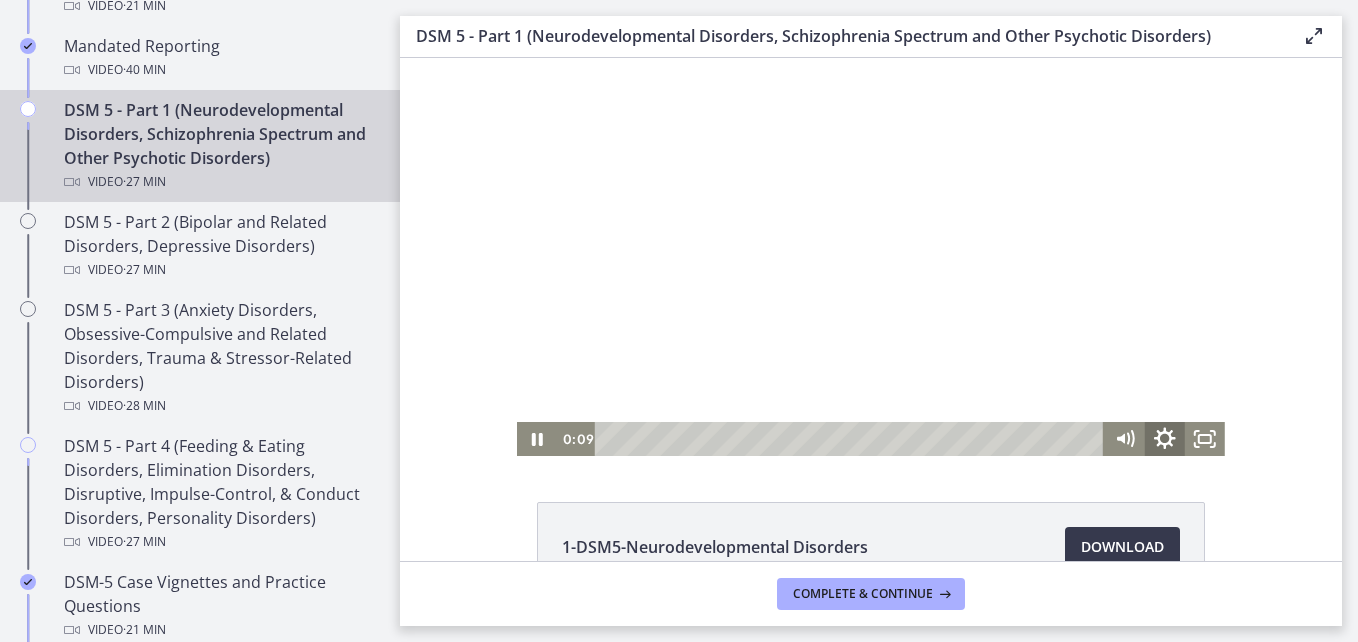 click 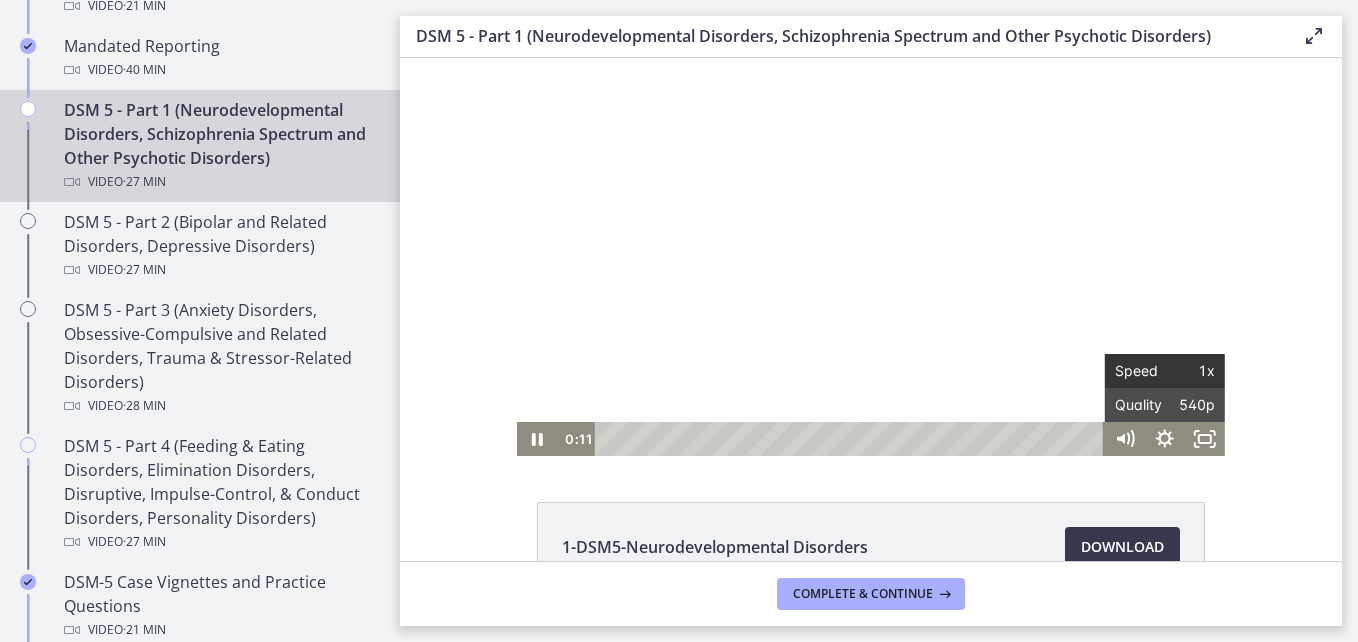 click on "1x" at bounding box center [1190, 371] 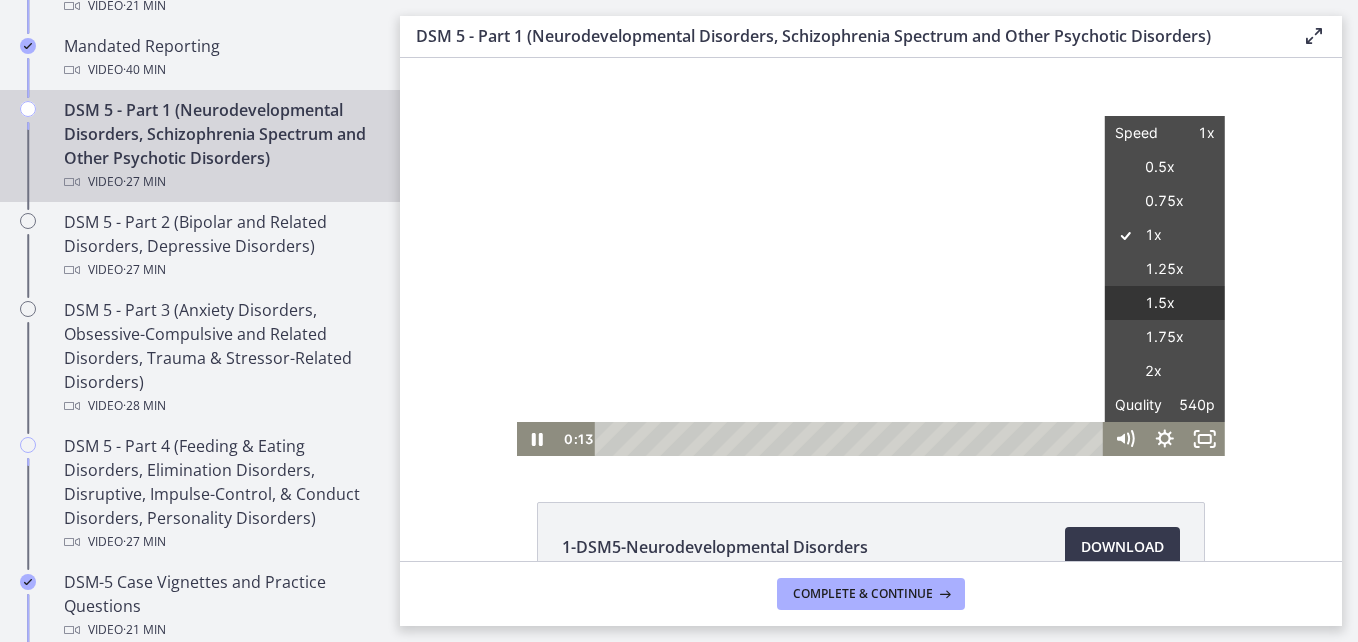 click on "1.5x" at bounding box center [1165, 303] 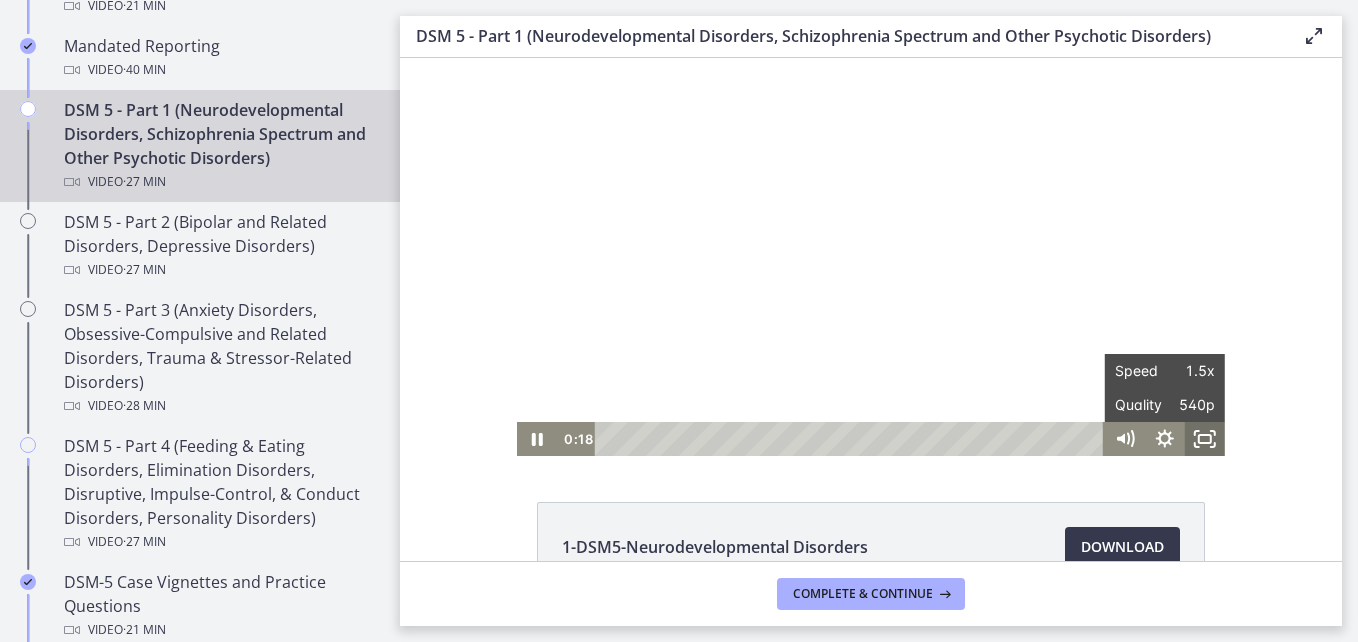 click 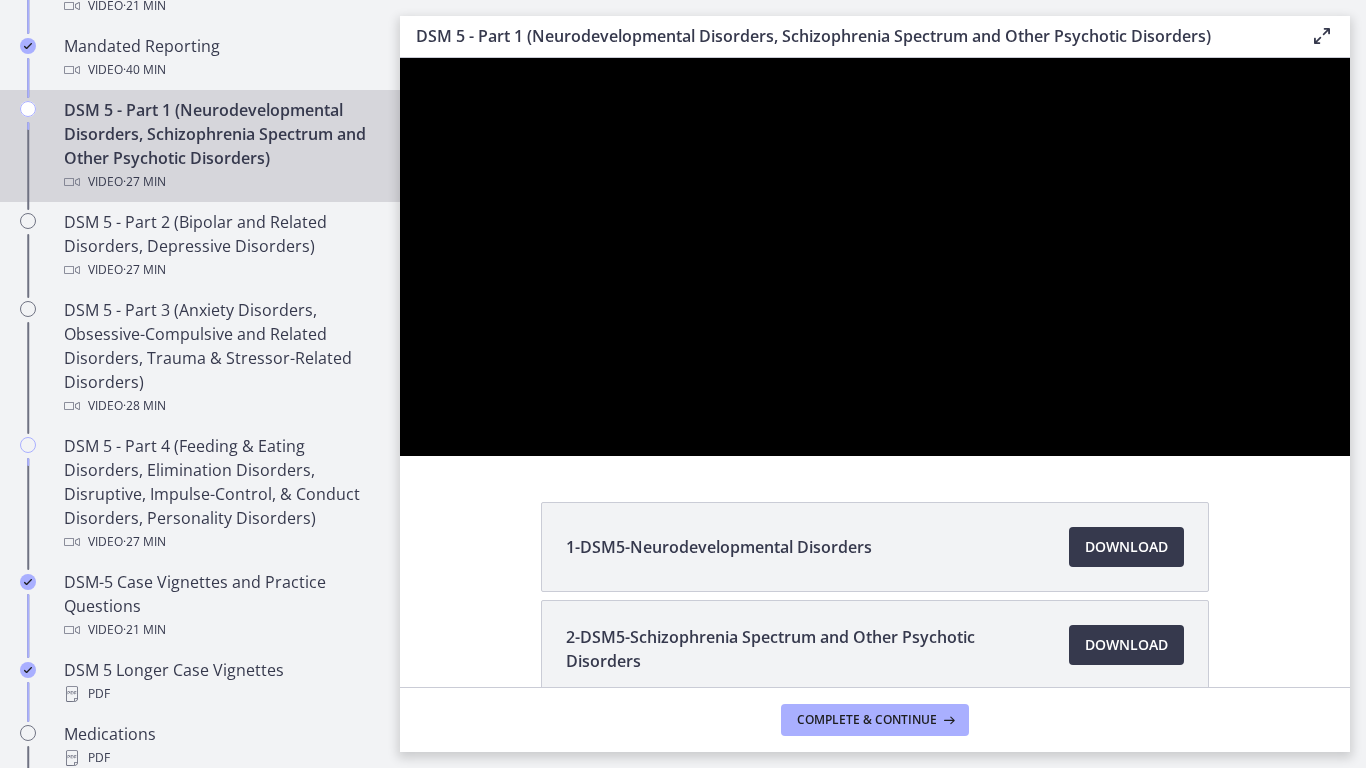 click at bounding box center (875, 257) 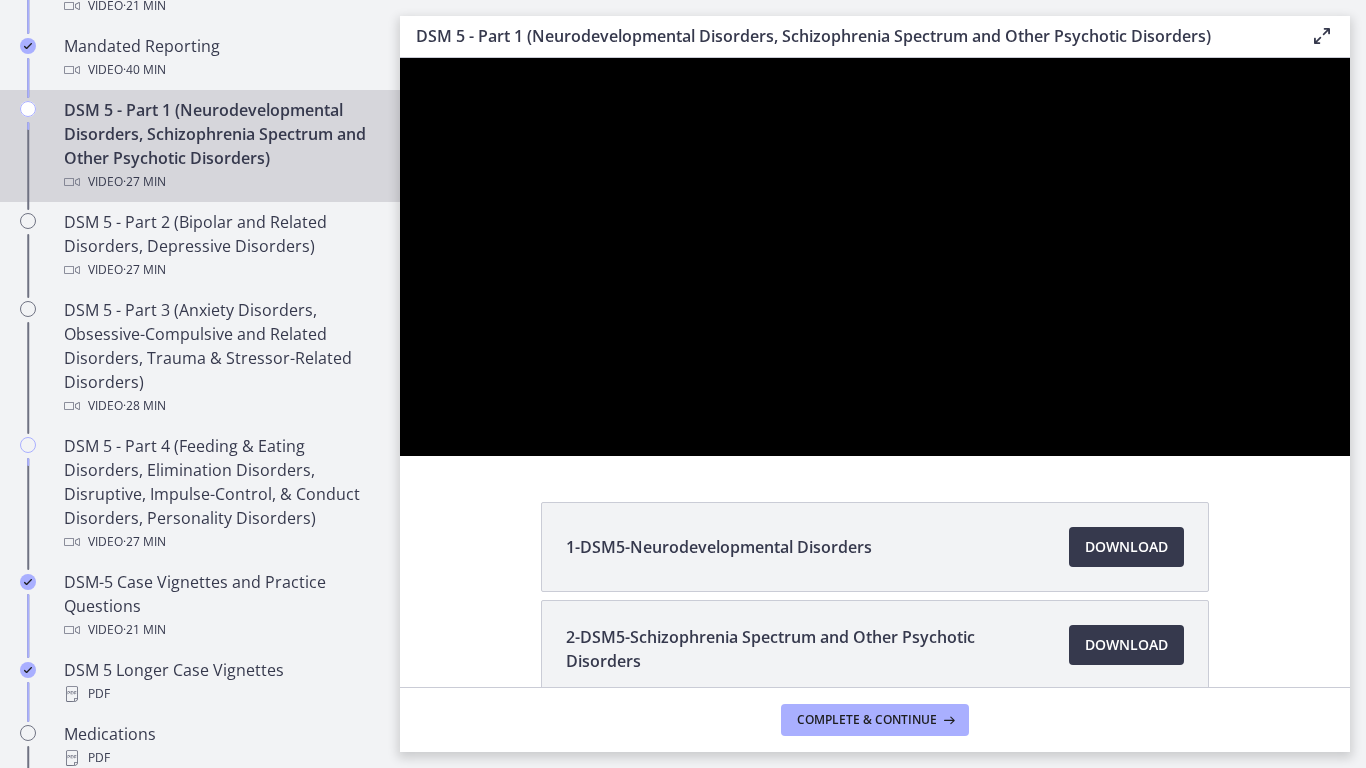 click at bounding box center [400, 58] 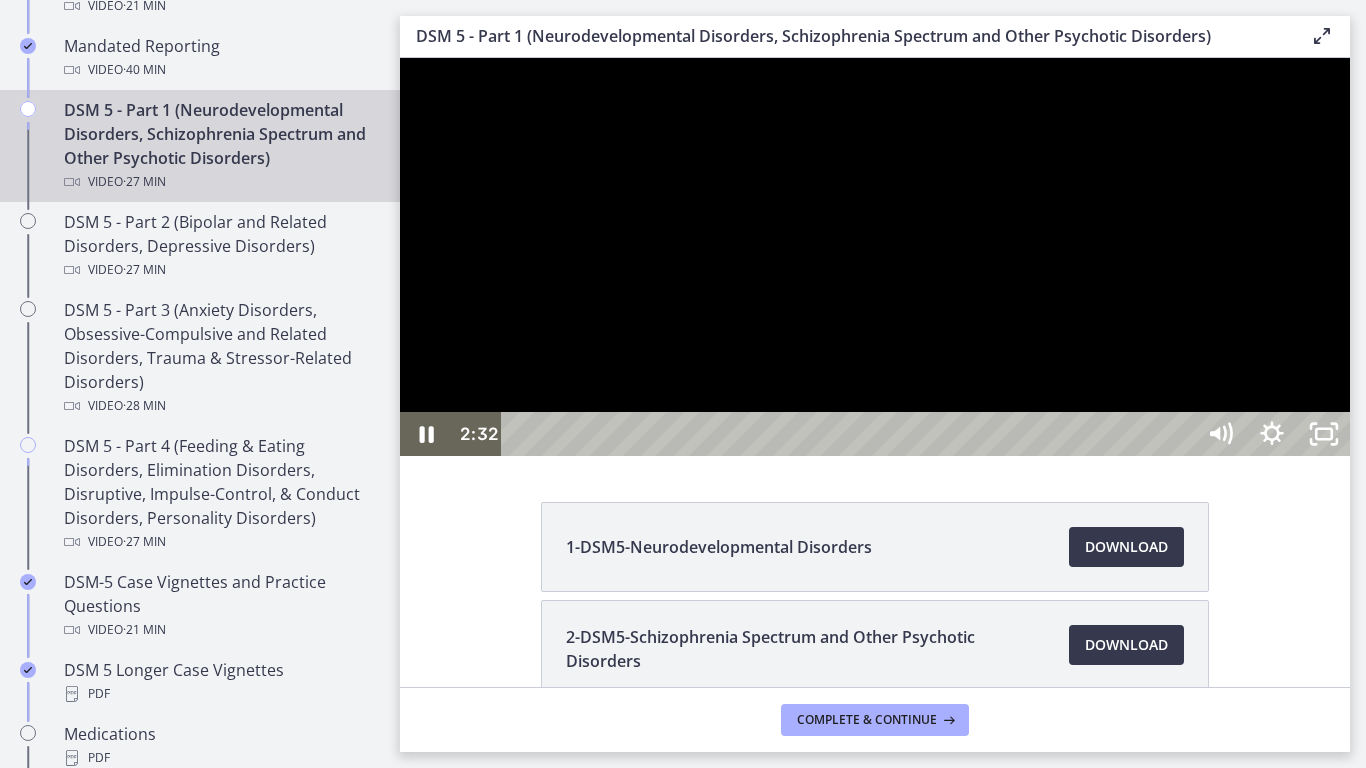 click at bounding box center [875, 257] 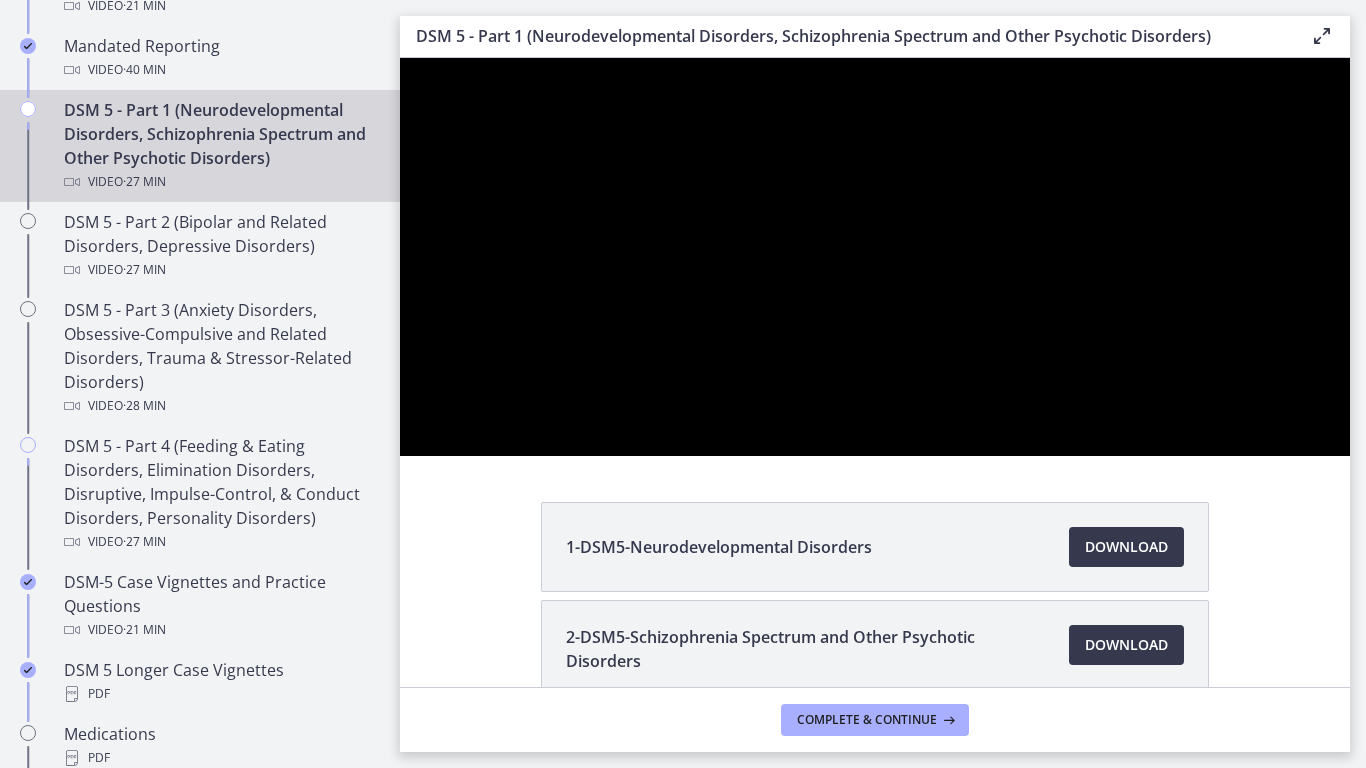 click at bounding box center (400, 58) 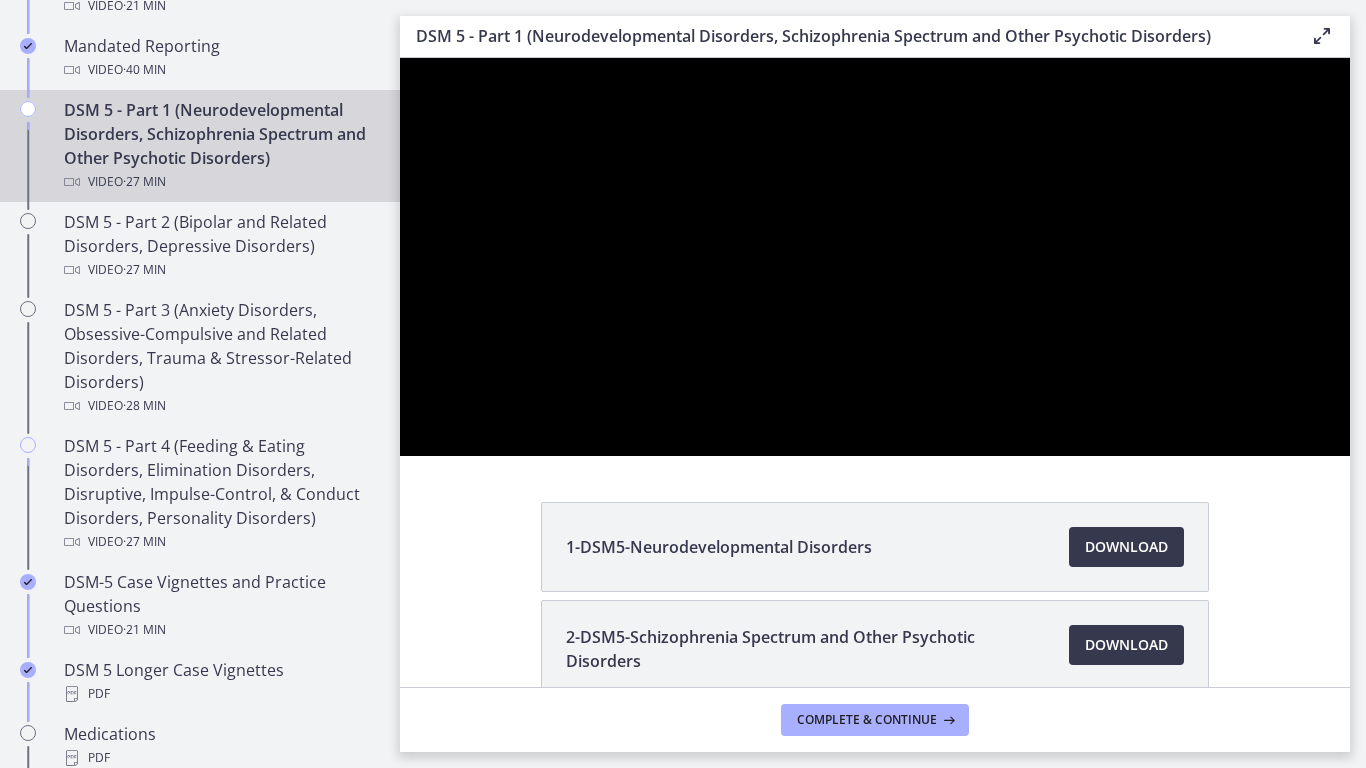 click at bounding box center [400, 58] 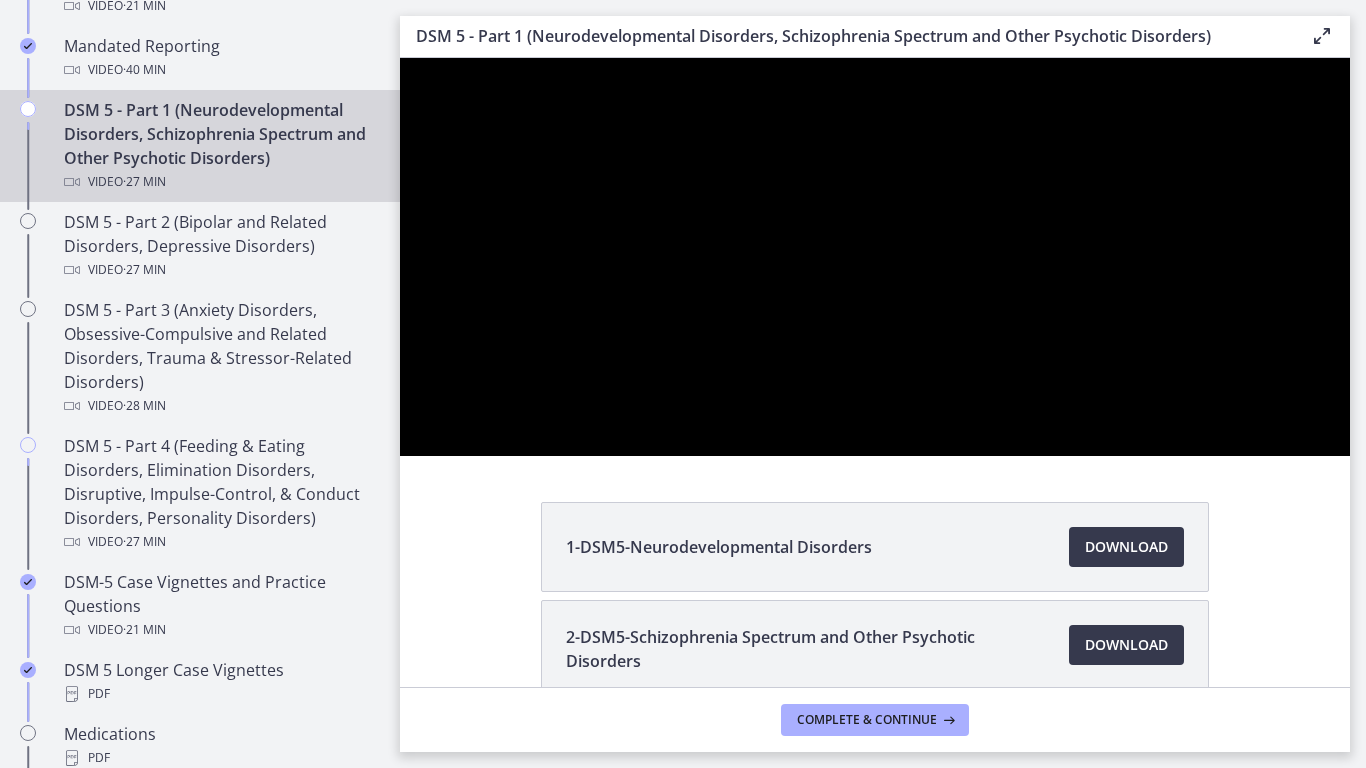 click at bounding box center [875, 257] 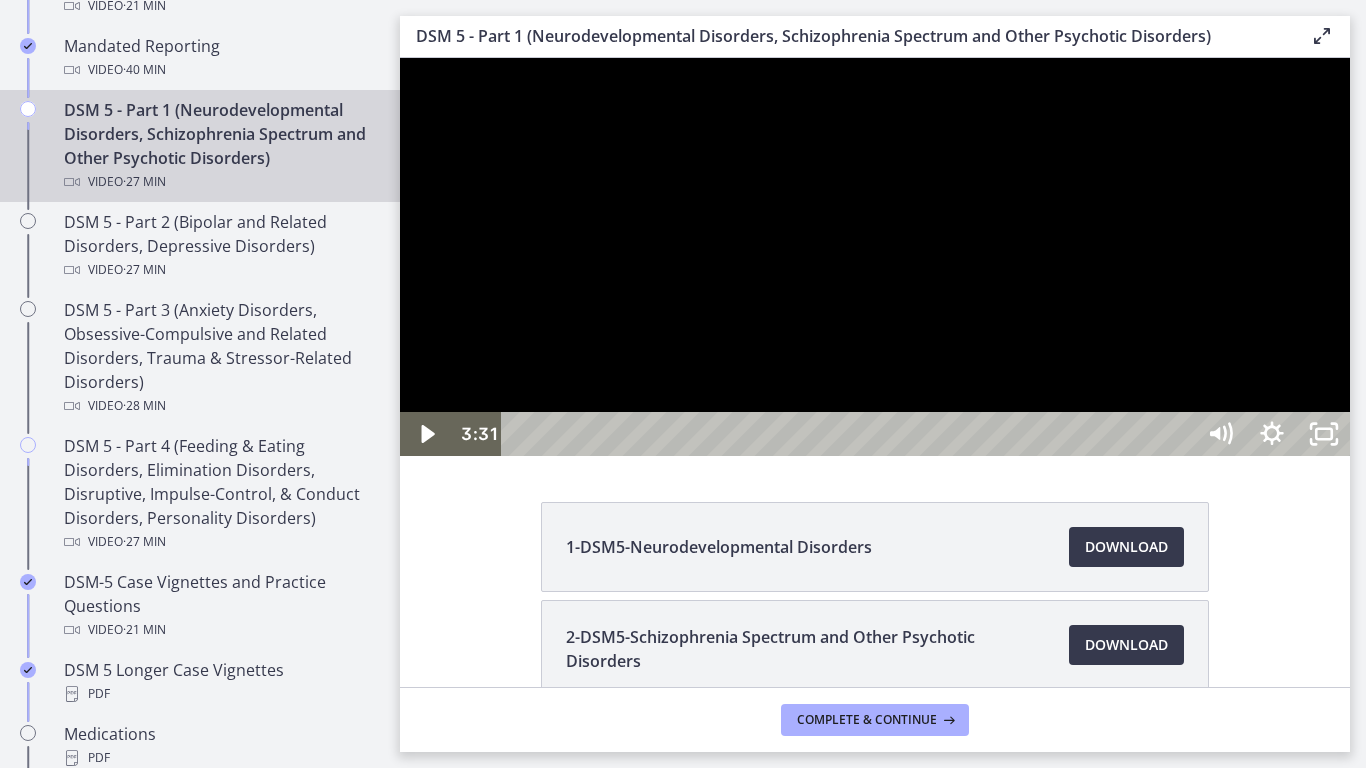 click at bounding box center [400, 58] 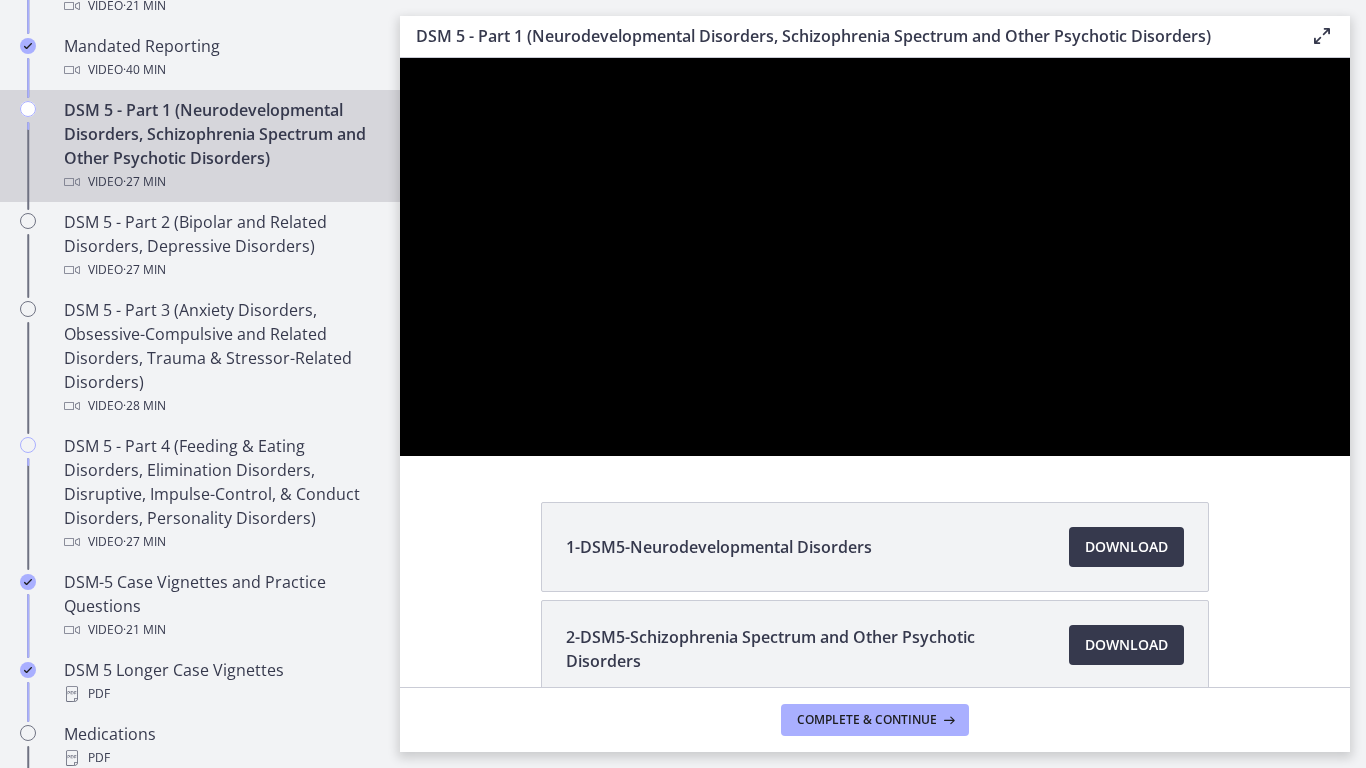 click at bounding box center (400, 58) 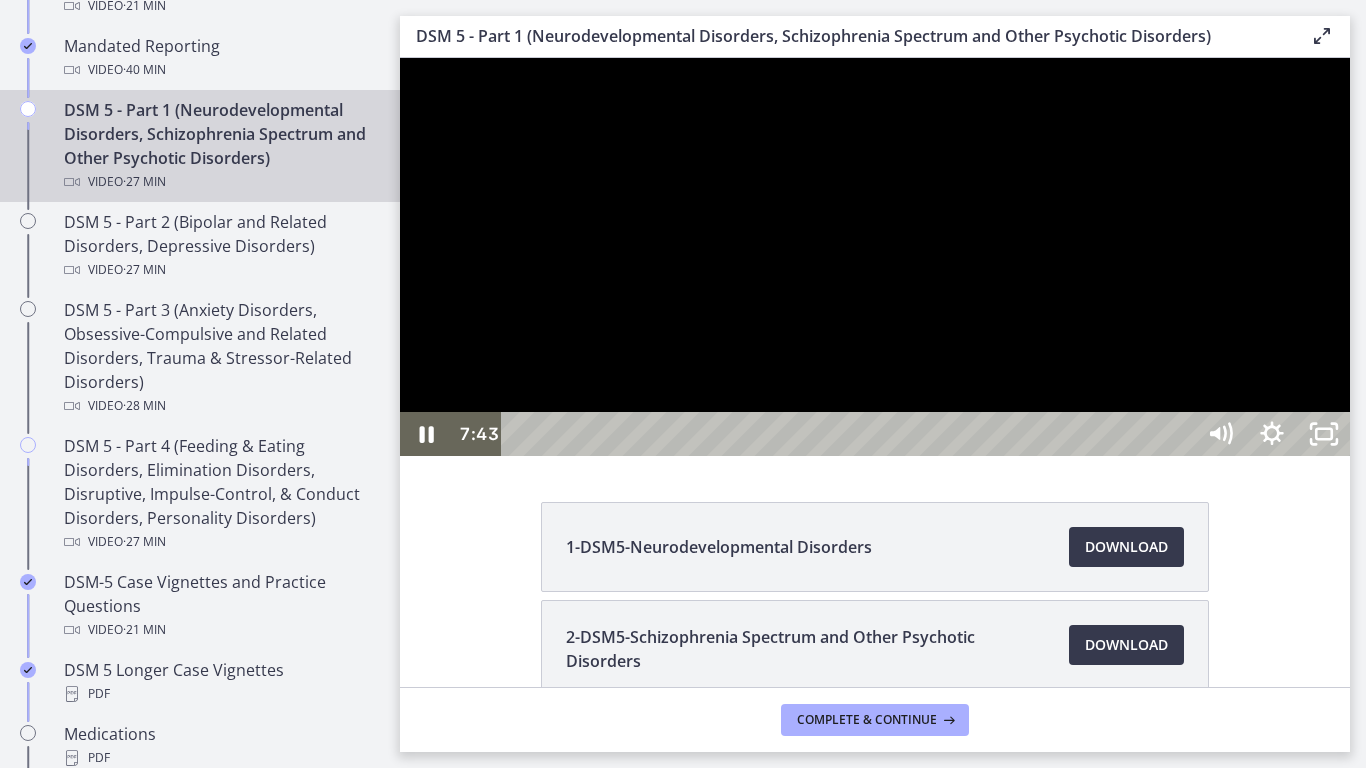 click at bounding box center [875, 257] 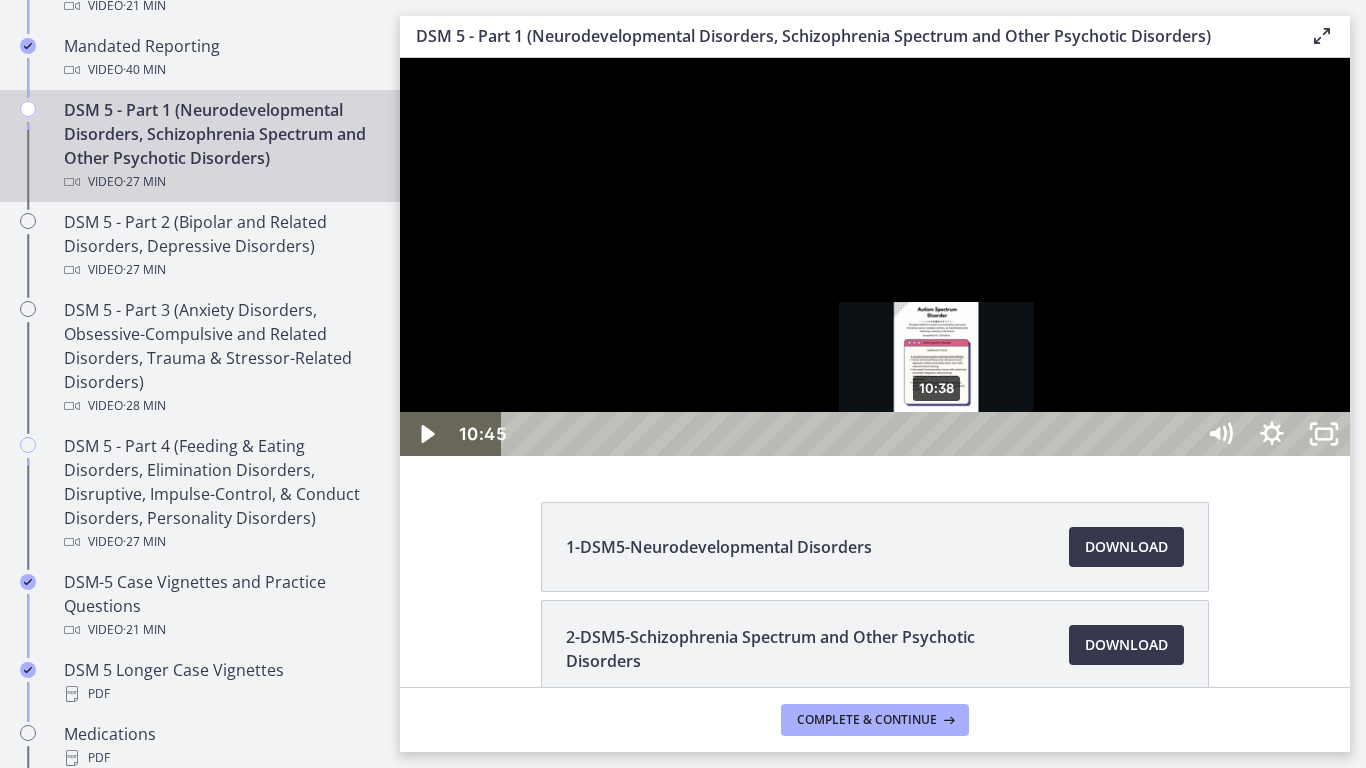 click at bounding box center (941, 434) 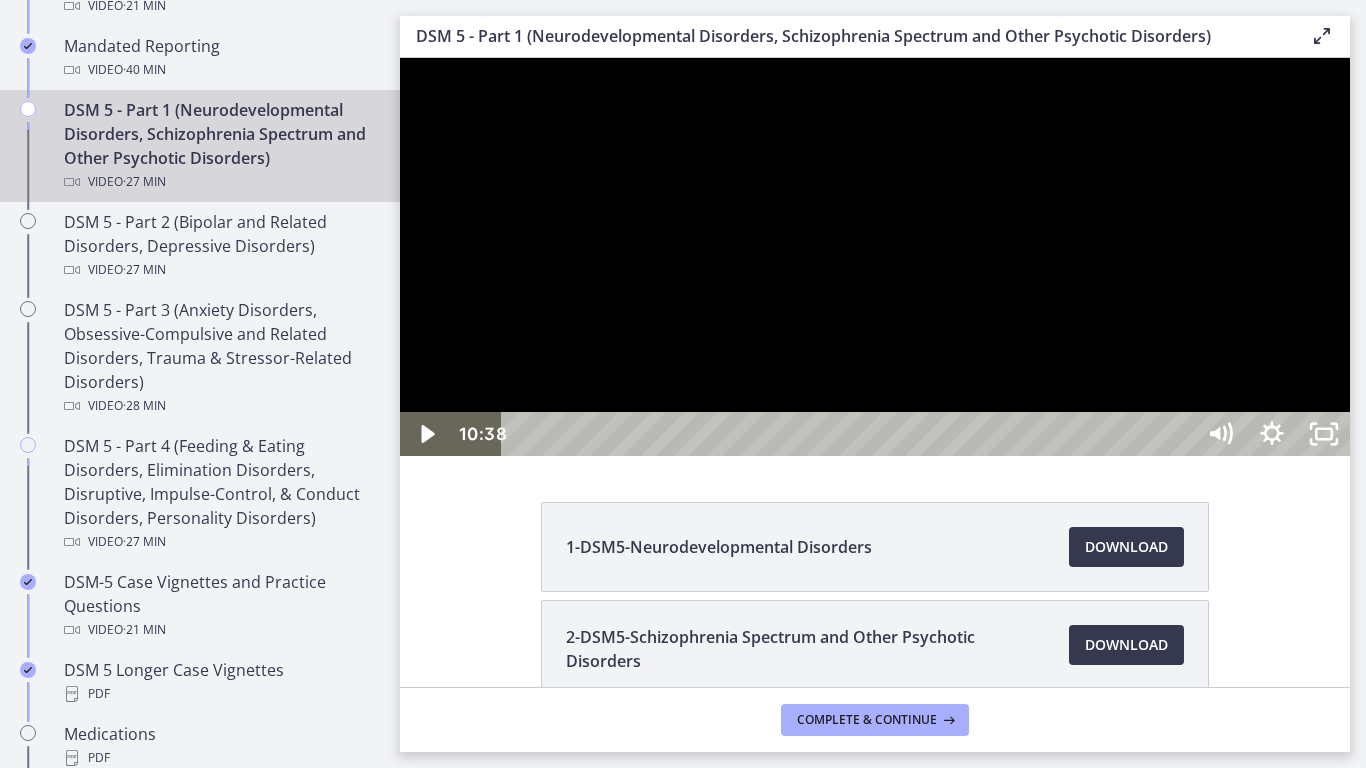 click at bounding box center (875, 257) 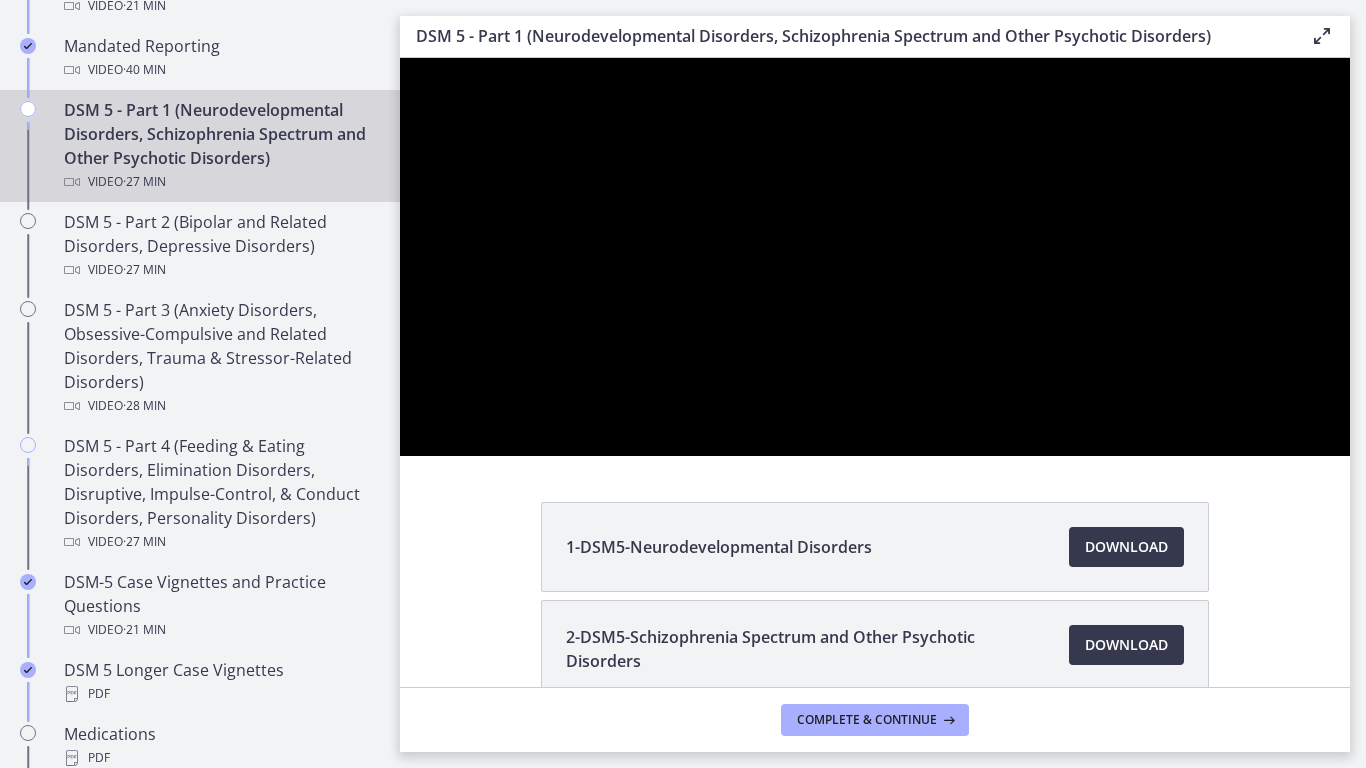 click at bounding box center [400, 58] 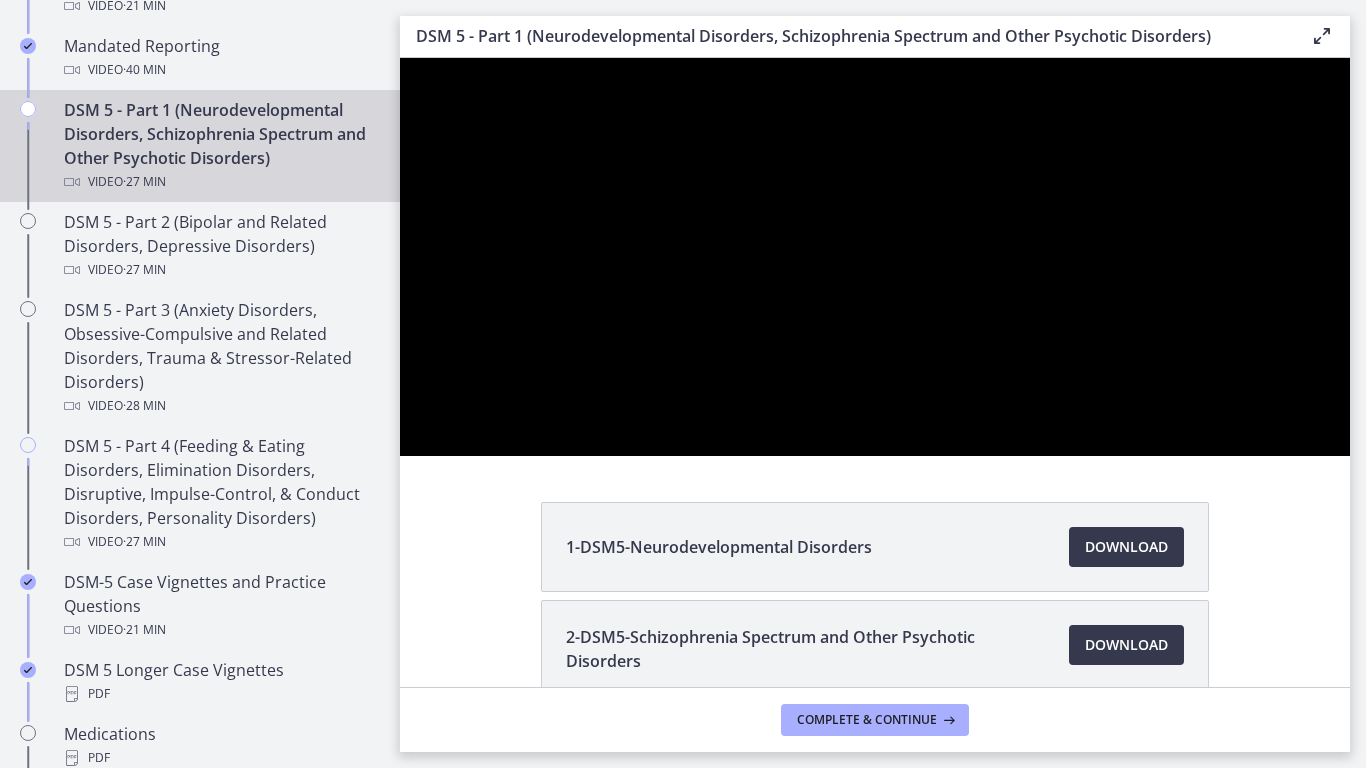 click at bounding box center (400, 58) 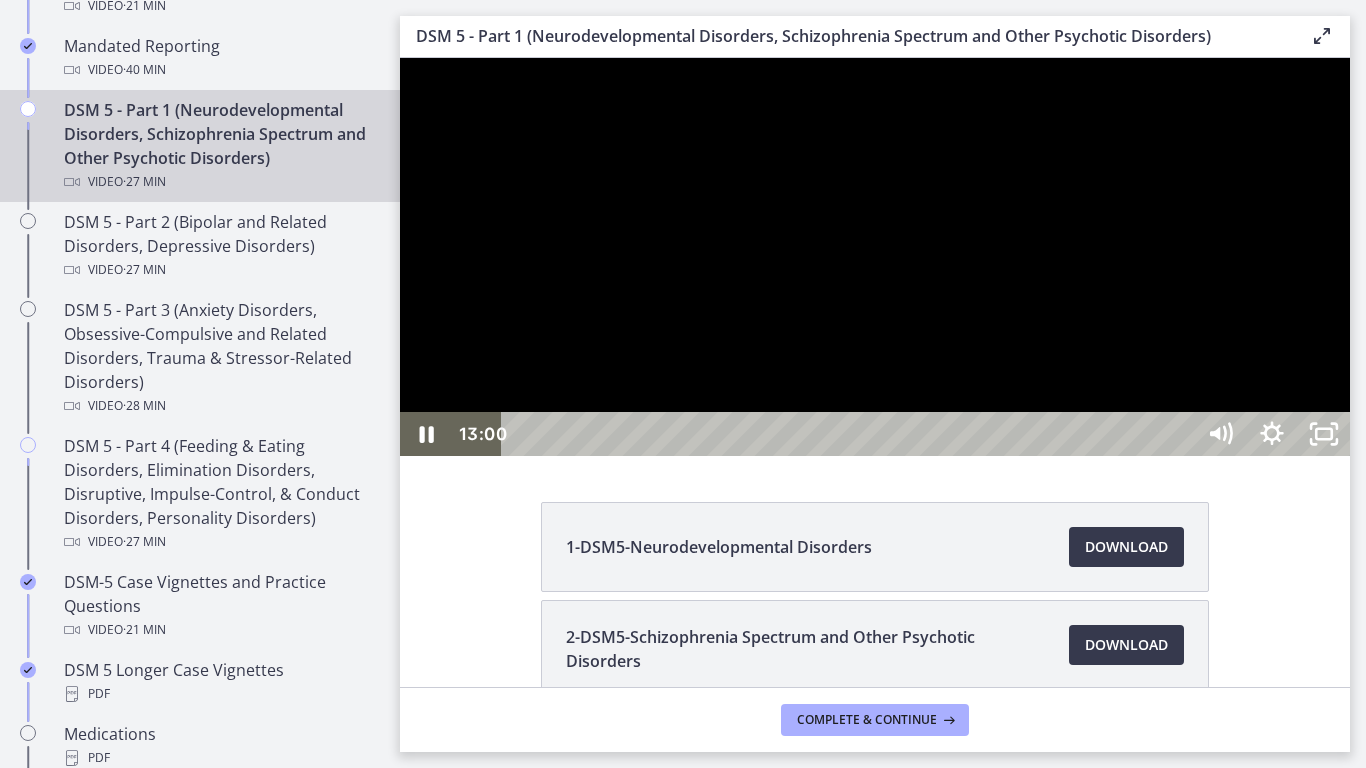 click at bounding box center (875, 257) 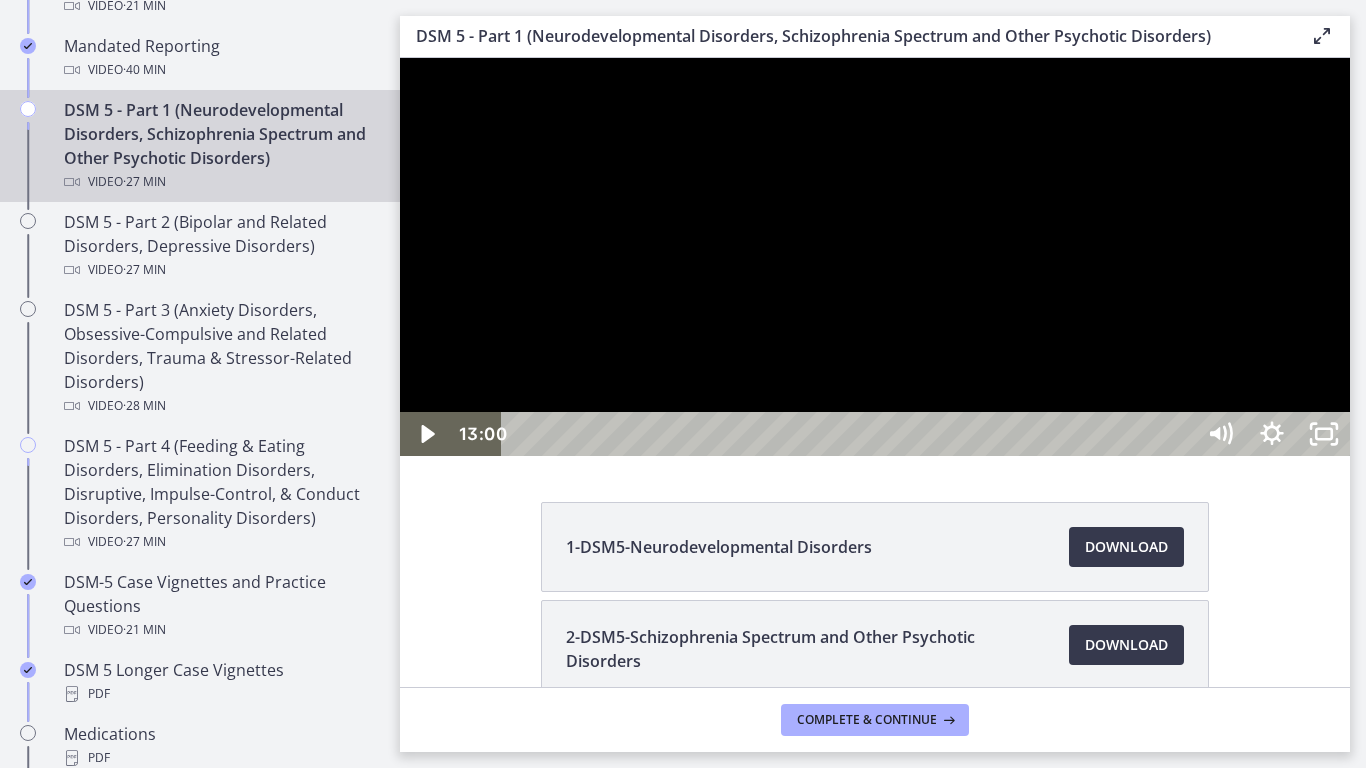click at bounding box center [875, 257] 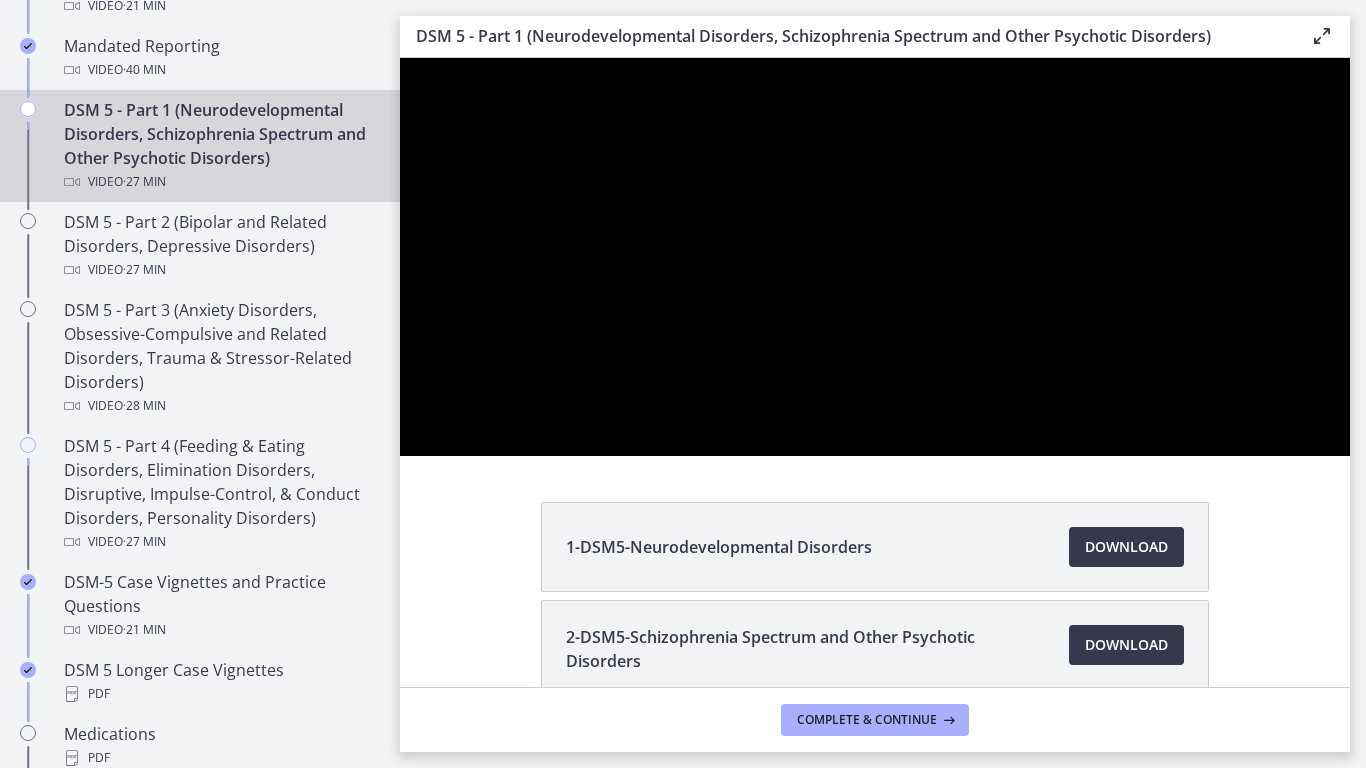 click at bounding box center (400, 58) 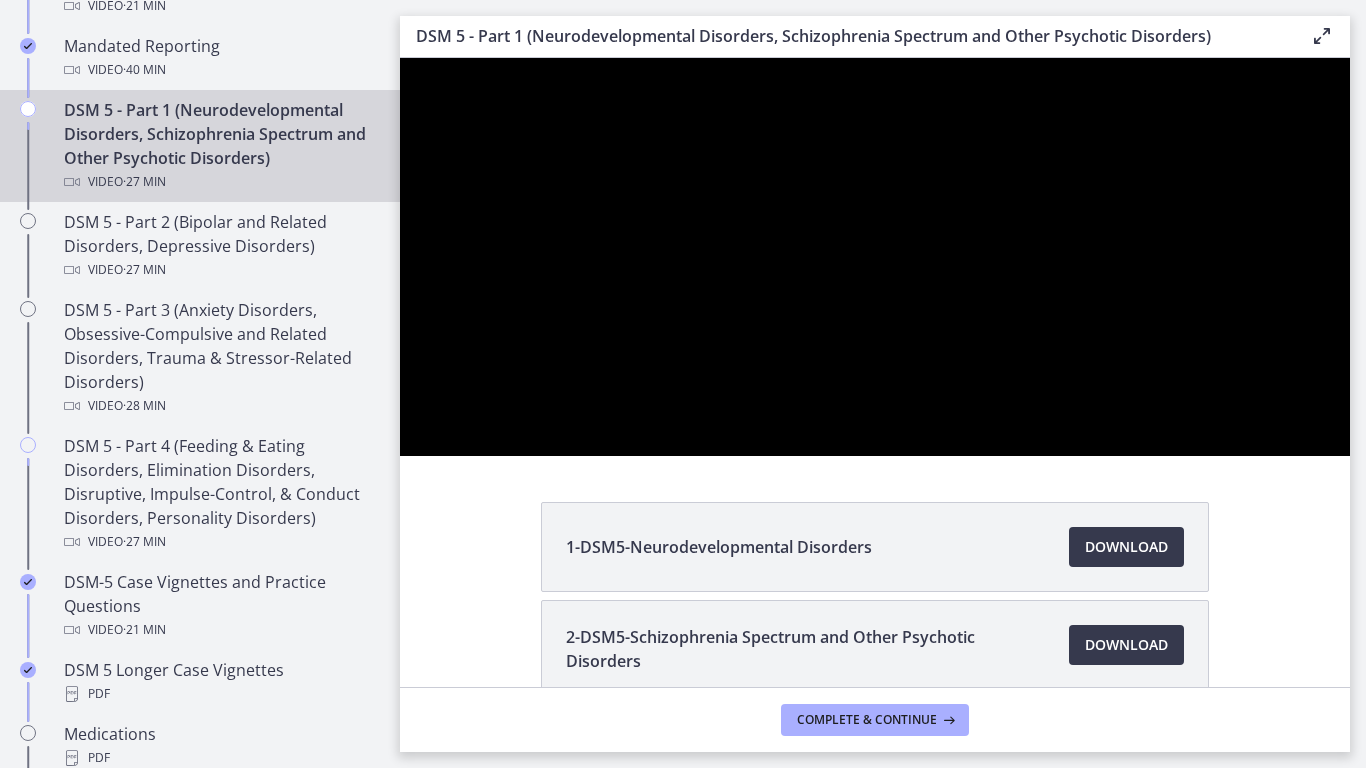 click at bounding box center [400, 58] 